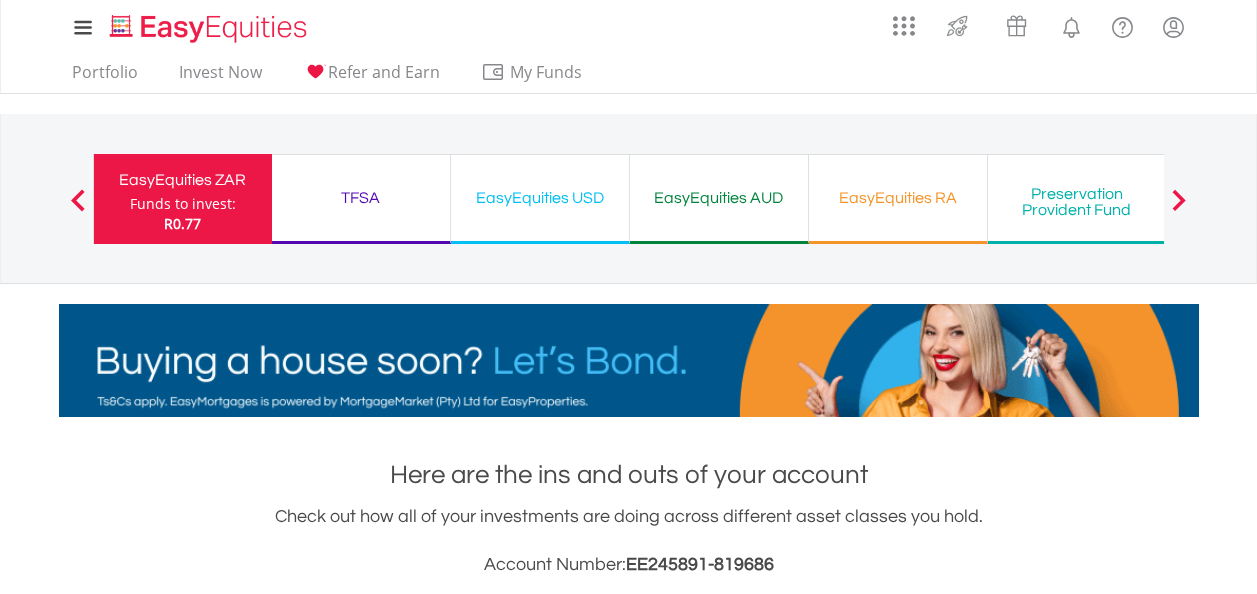 scroll, scrollTop: 0, scrollLeft: 0, axis: both 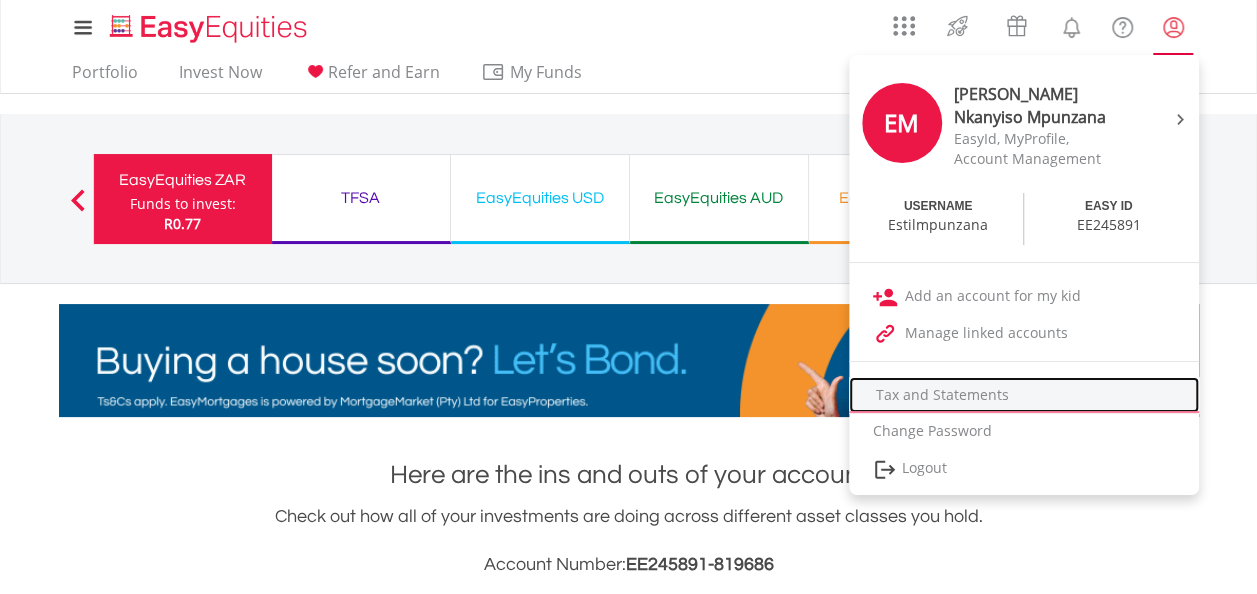 click on "Tax and Statements" at bounding box center (1024, 395) 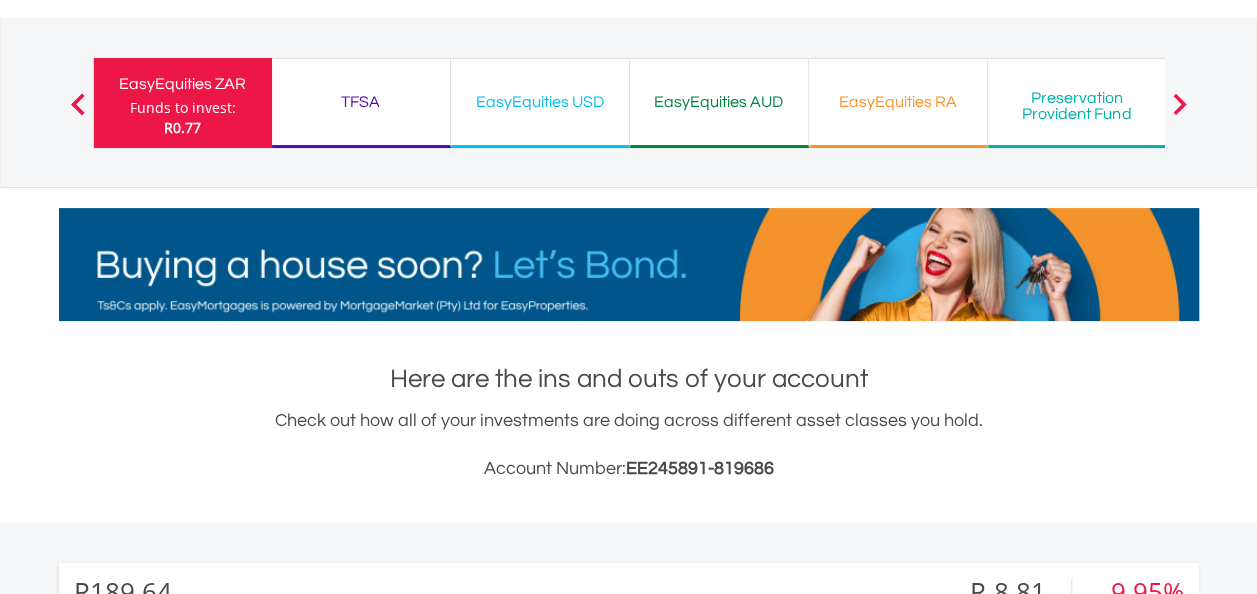 scroll, scrollTop: 400, scrollLeft: 0, axis: vertical 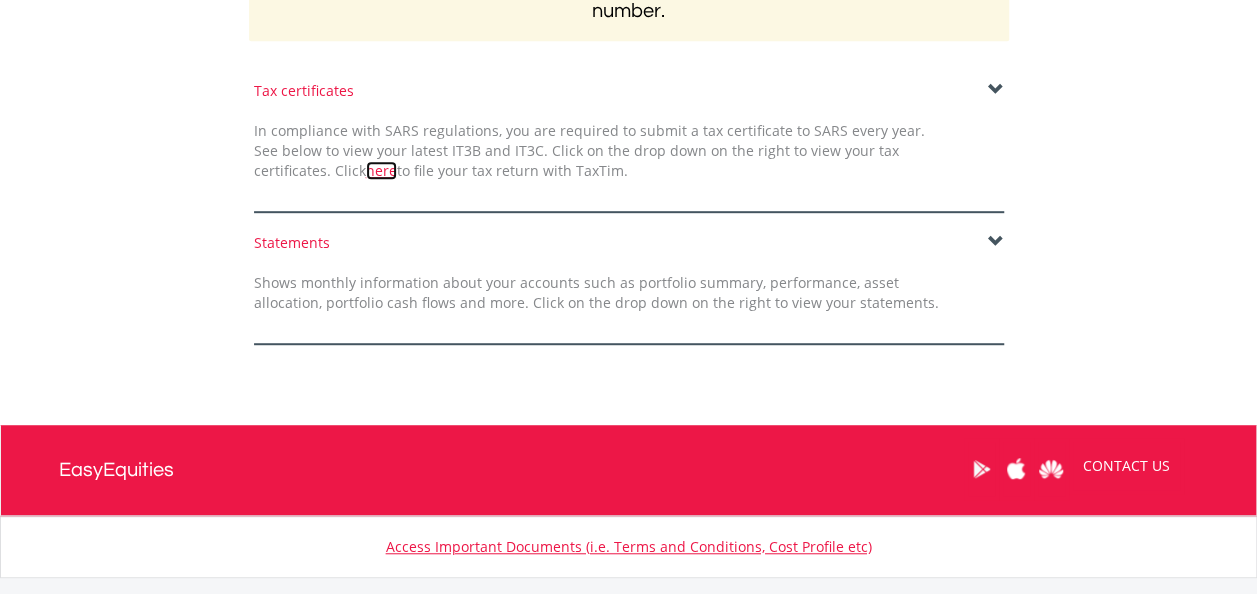 click on "here" at bounding box center [381, 170] 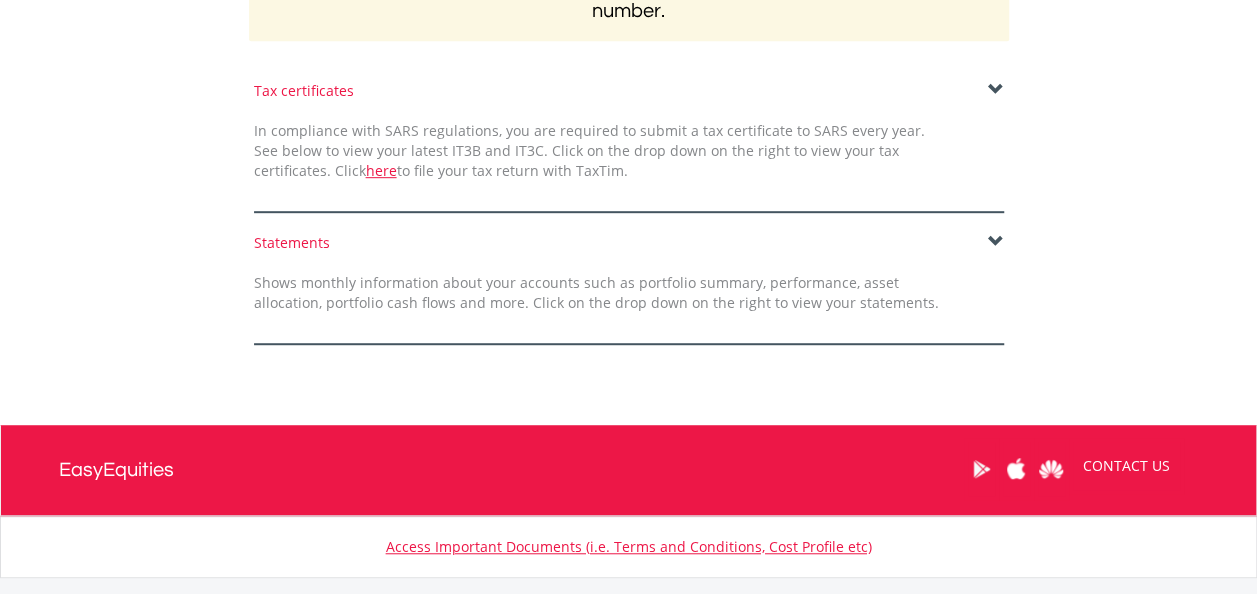 click at bounding box center (996, 90) 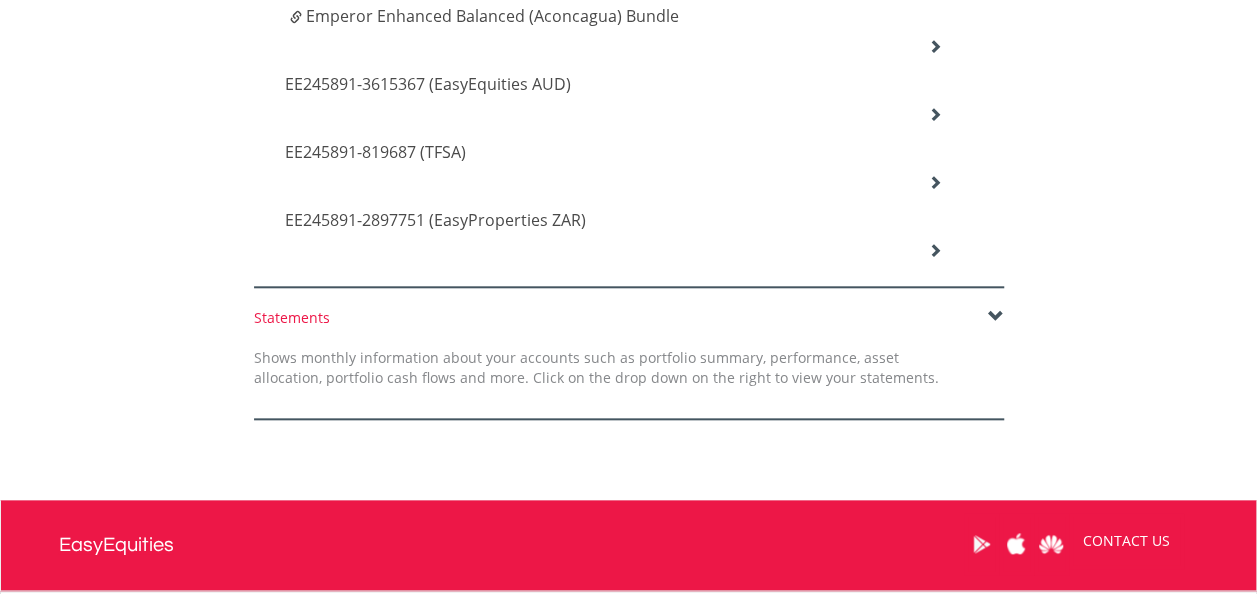 scroll, scrollTop: 900, scrollLeft: 0, axis: vertical 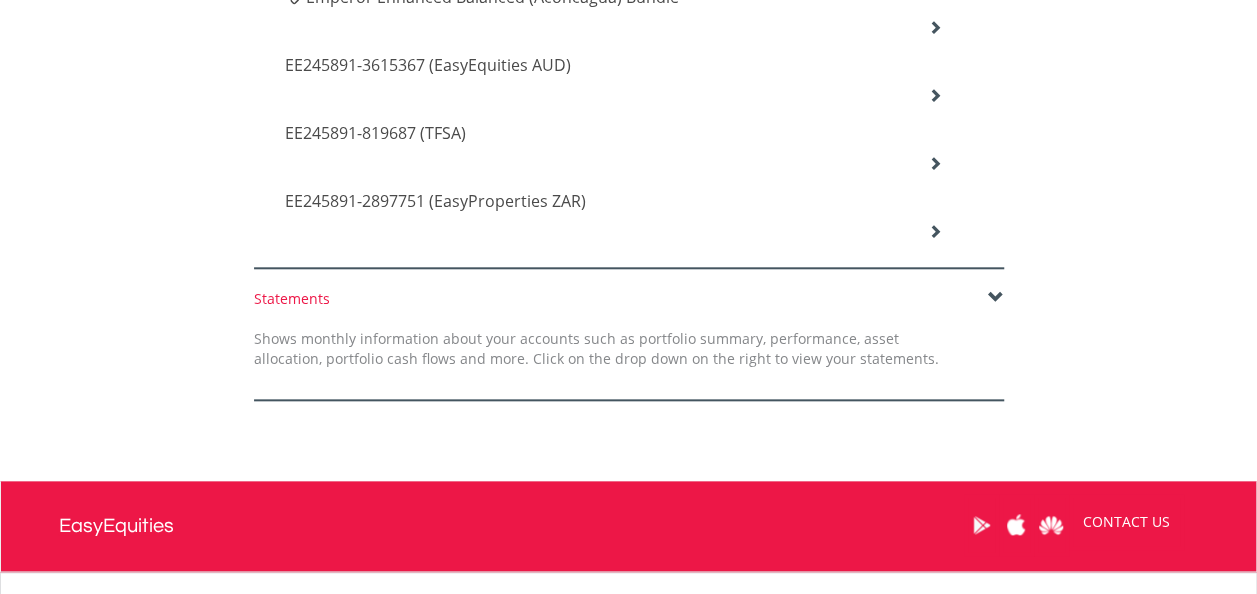 click at bounding box center [935, -157] 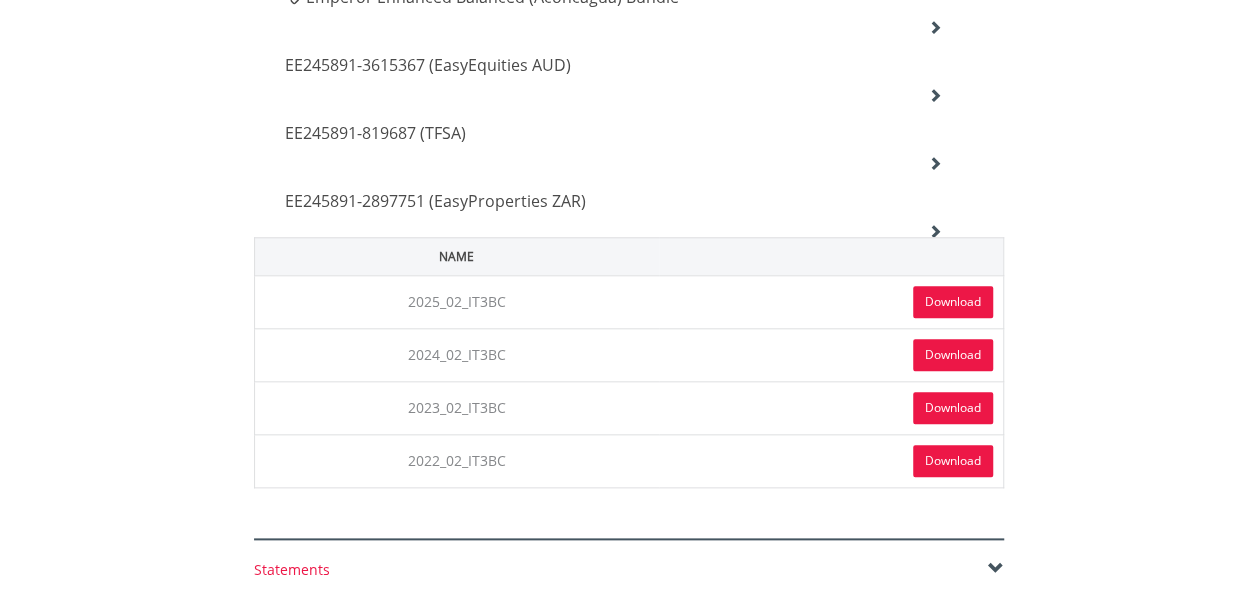 click on "Download" at bounding box center (953, 302) 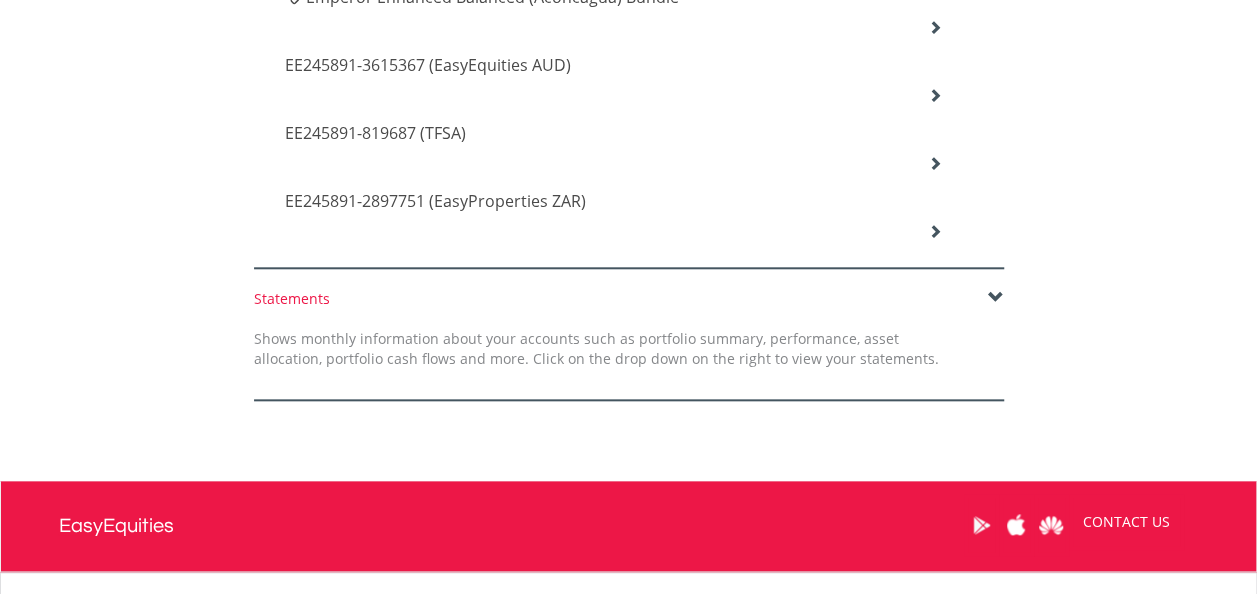 click at bounding box center (935, -157) 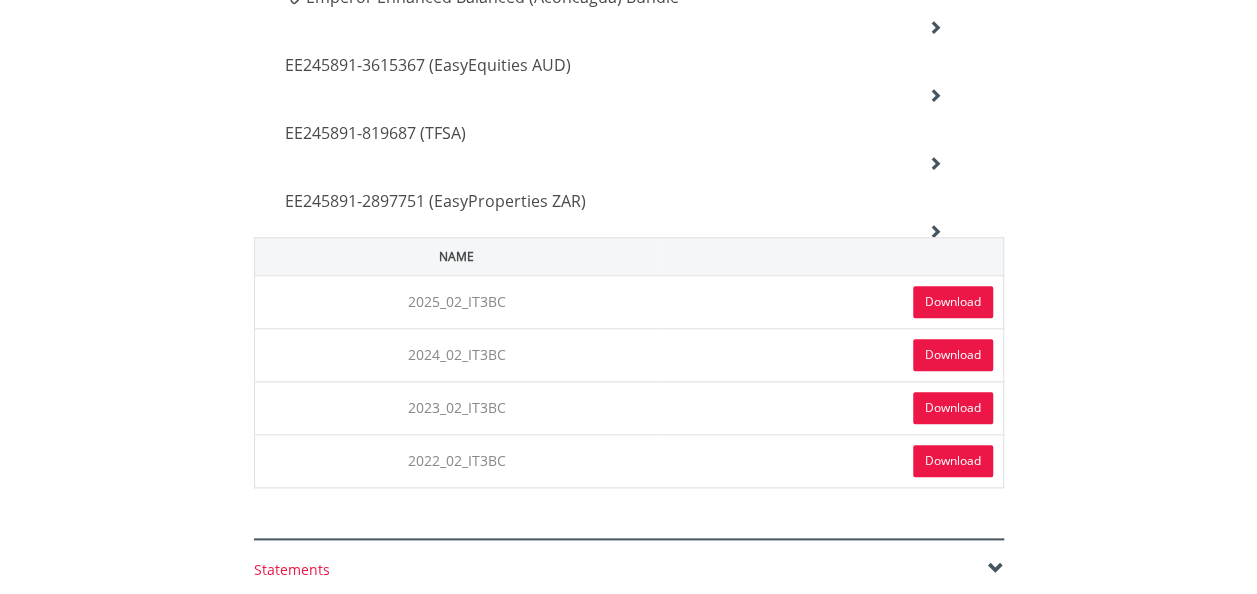 click at bounding box center (935, -157) 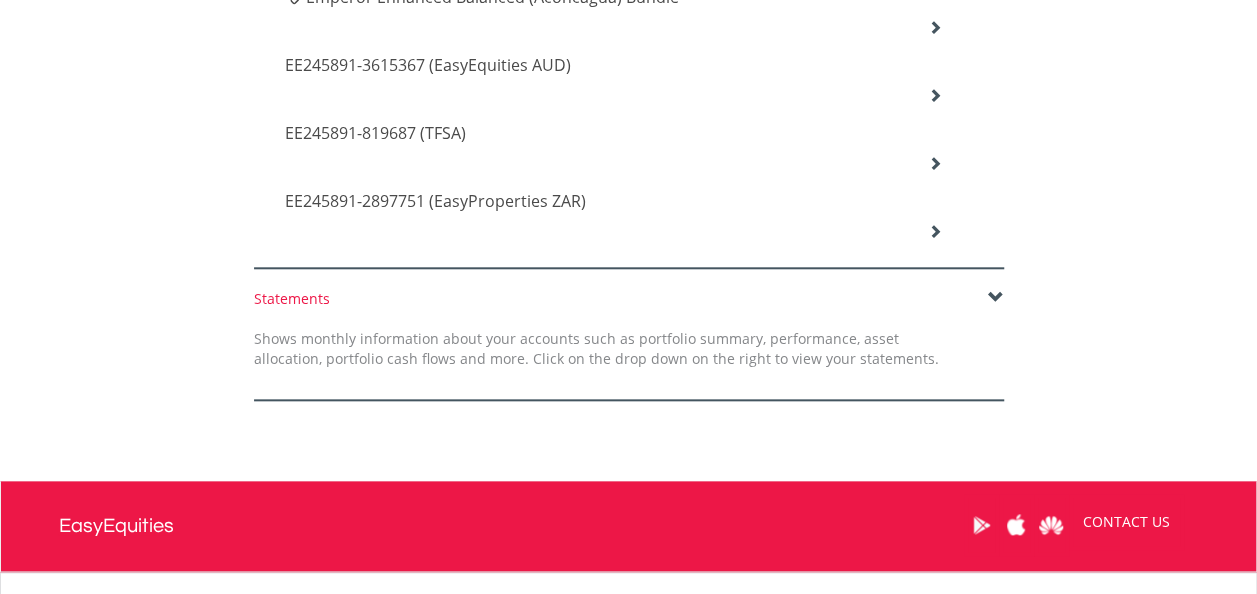 click at bounding box center (935, -157) 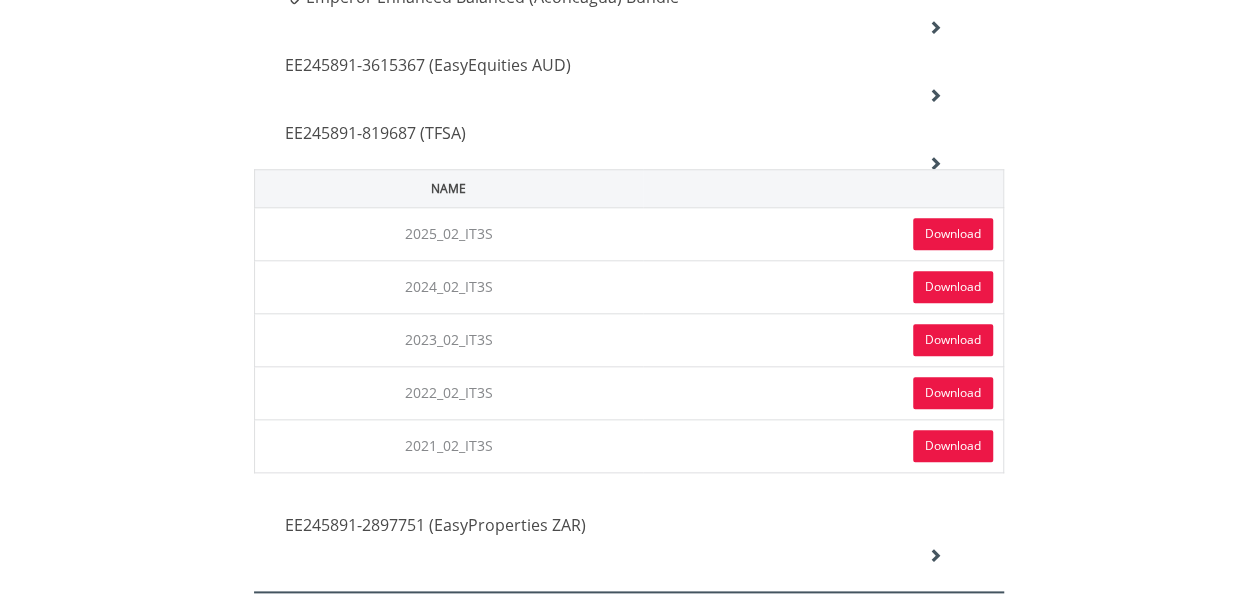 click on "Download" at bounding box center (953, 234) 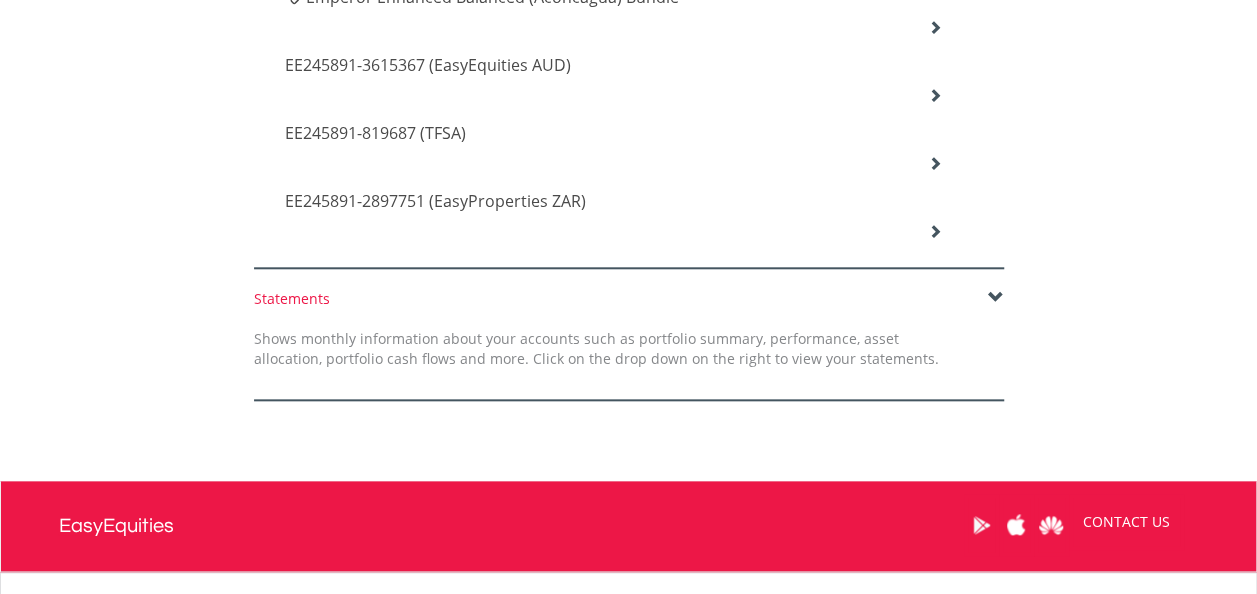 click at bounding box center [935, -157] 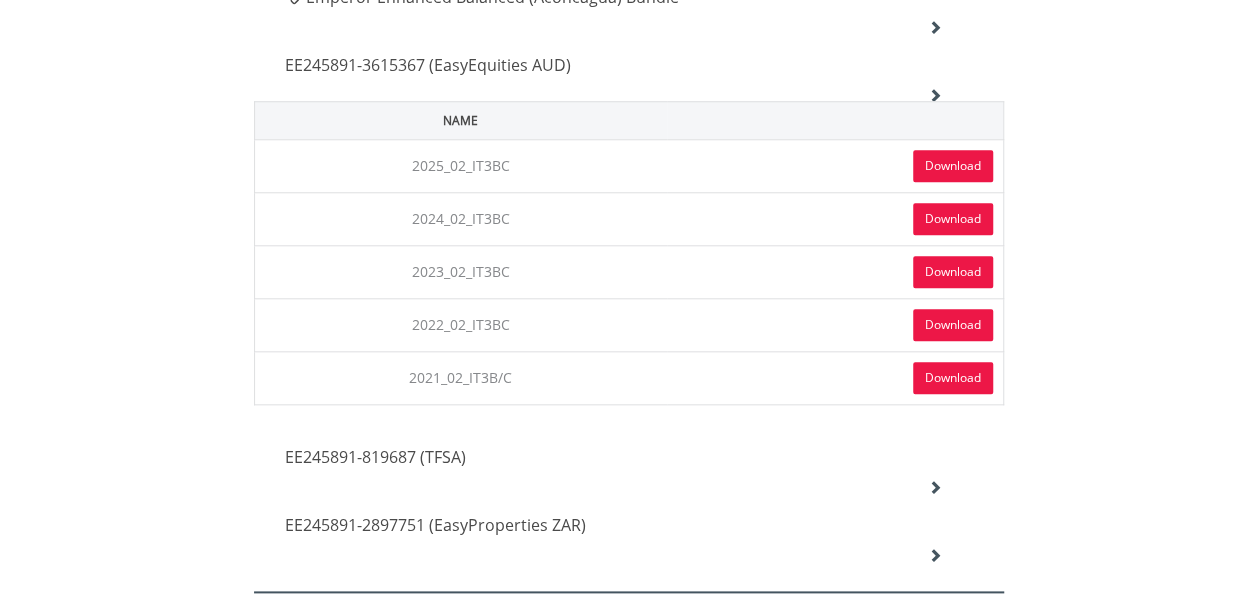 click on "Download" at bounding box center [953, 166] 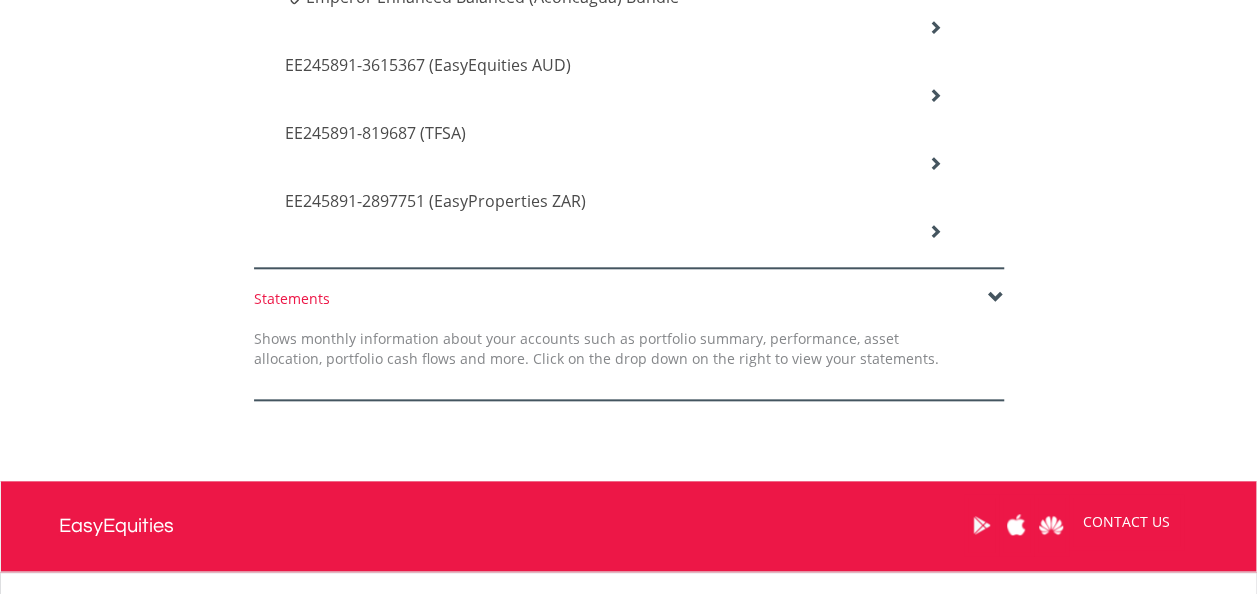 scroll, scrollTop: 800, scrollLeft: 0, axis: vertical 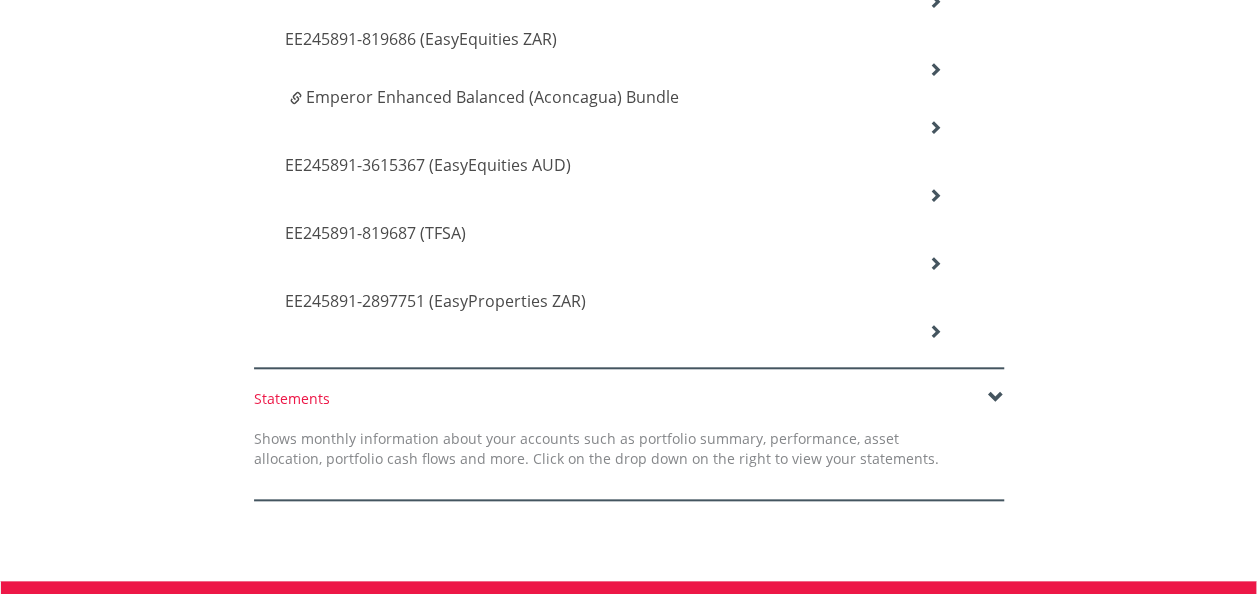 click at bounding box center [935, 1] 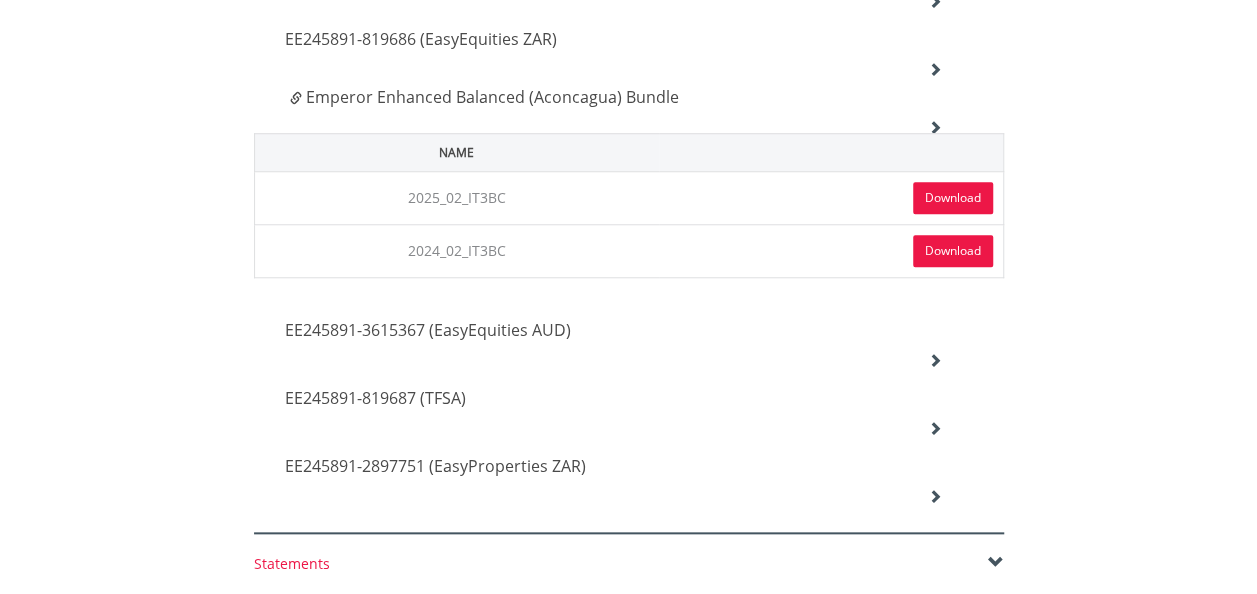 click on "Download" at bounding box center (953, 198) 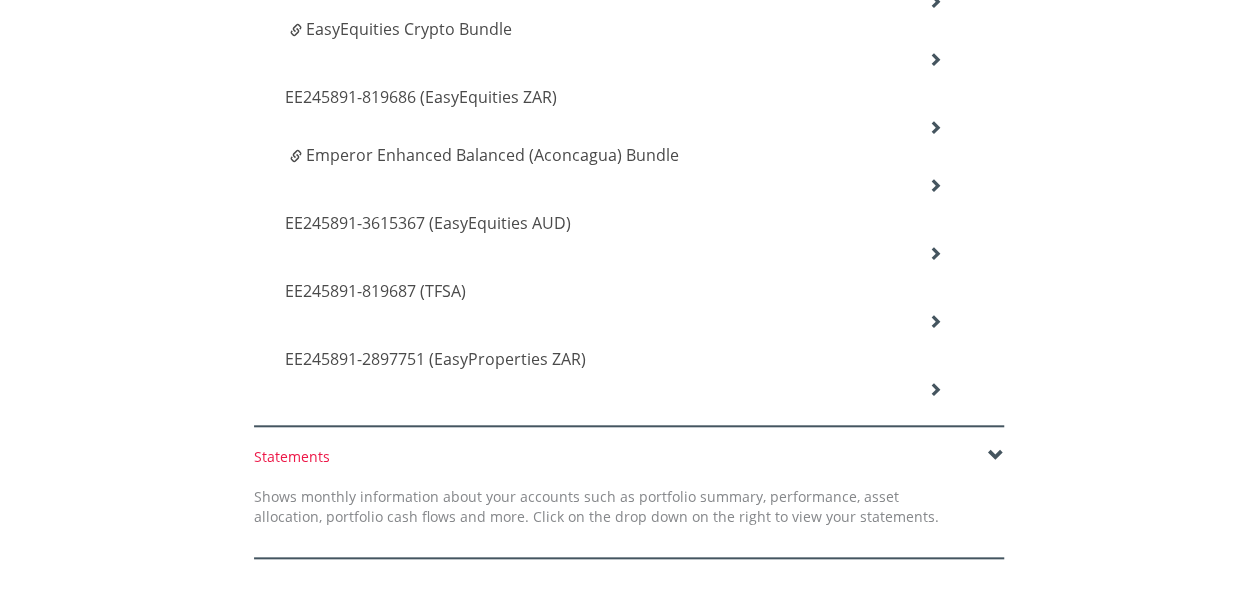 scroll, scrollTop: 700, scrollLeft: 0, axis: vertical 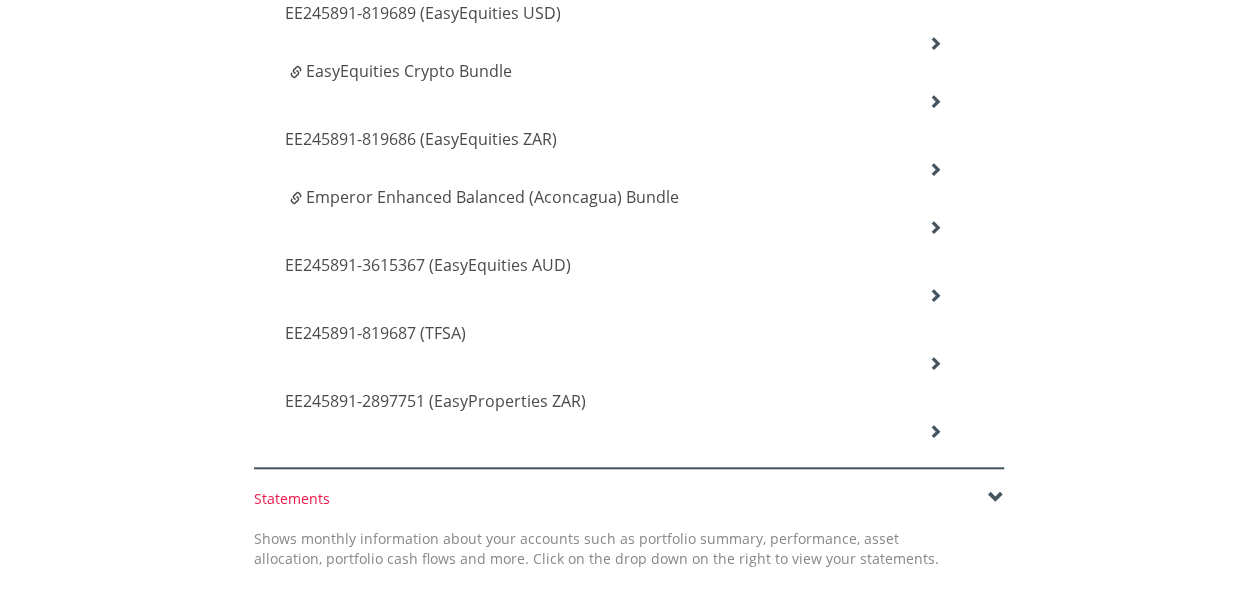 click at bounding box center [935, 43] 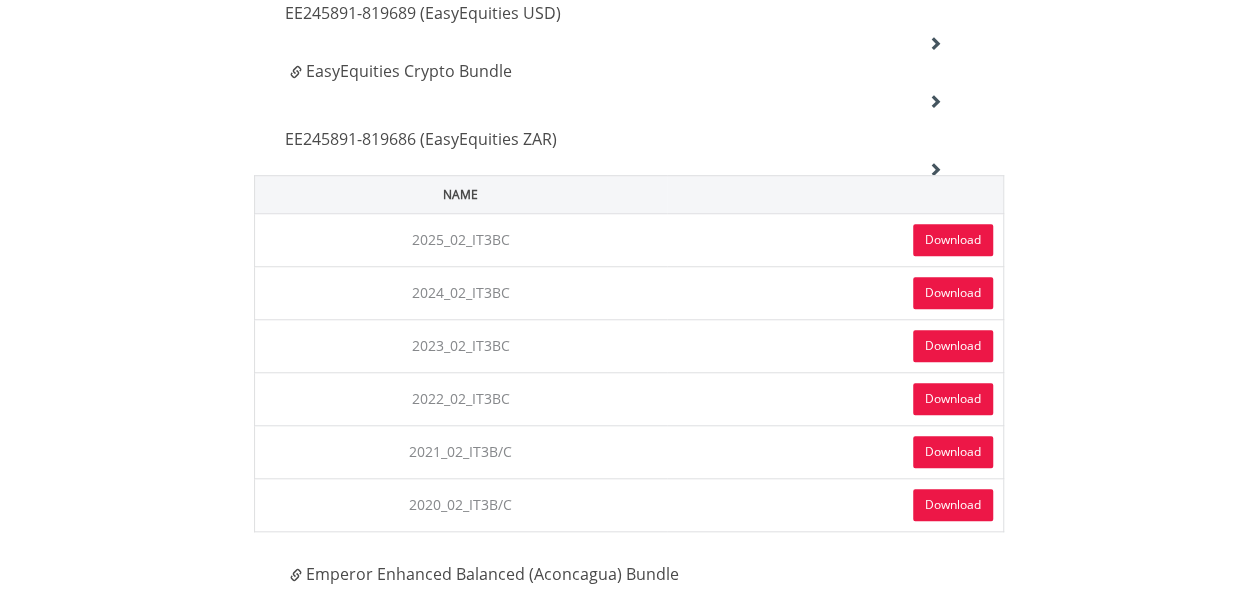 click on "Download" at bounding box center (953, 240) 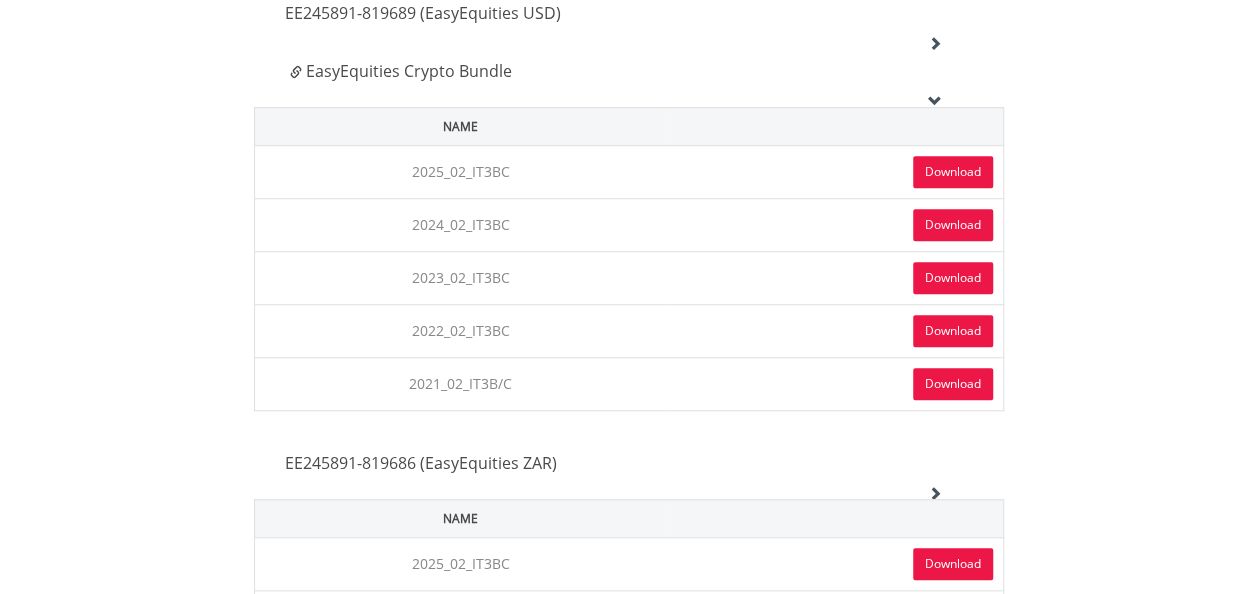 click on "Tax certificates
In compliance with SARS regulations, you are required to submit a tax certificate to SARS every year. See below to view your latest IT3B and IT3C. Click on the drop down on the right to view your tax certificates.
Click   here   to file your tax return with TaxTim.
EE245891-819689 (EasyEquities USD)
Name
2025_02_IT3BC
Download" at bounding box center (629, 525) 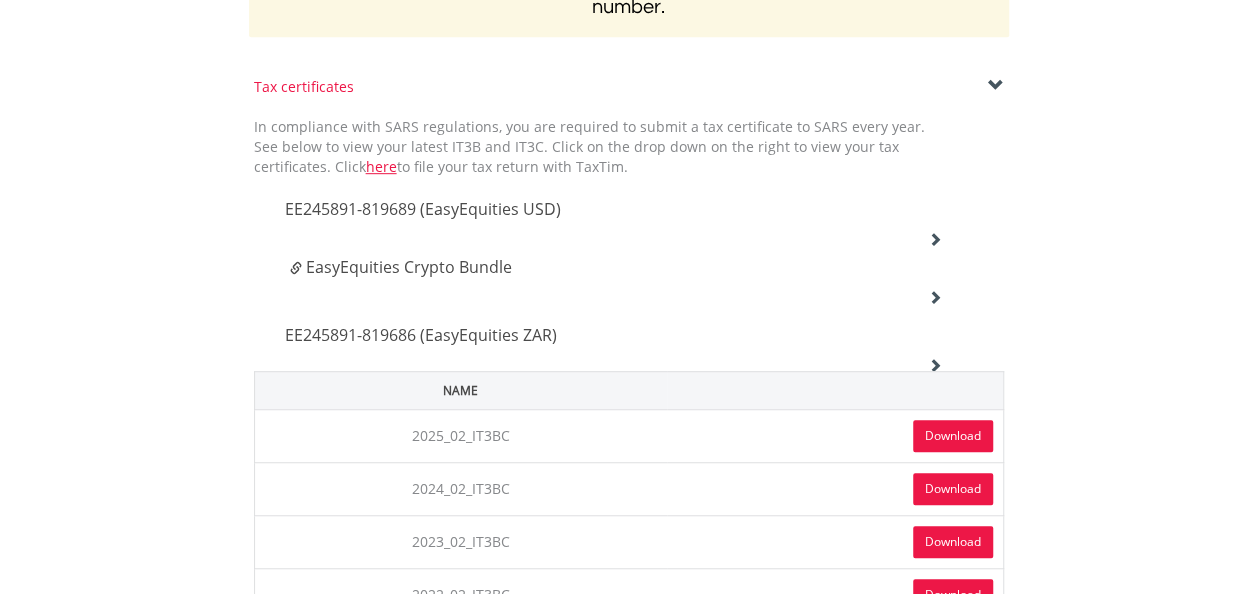 scroll, scrollTop: 500, scrollLeft: 0, axis: vertical 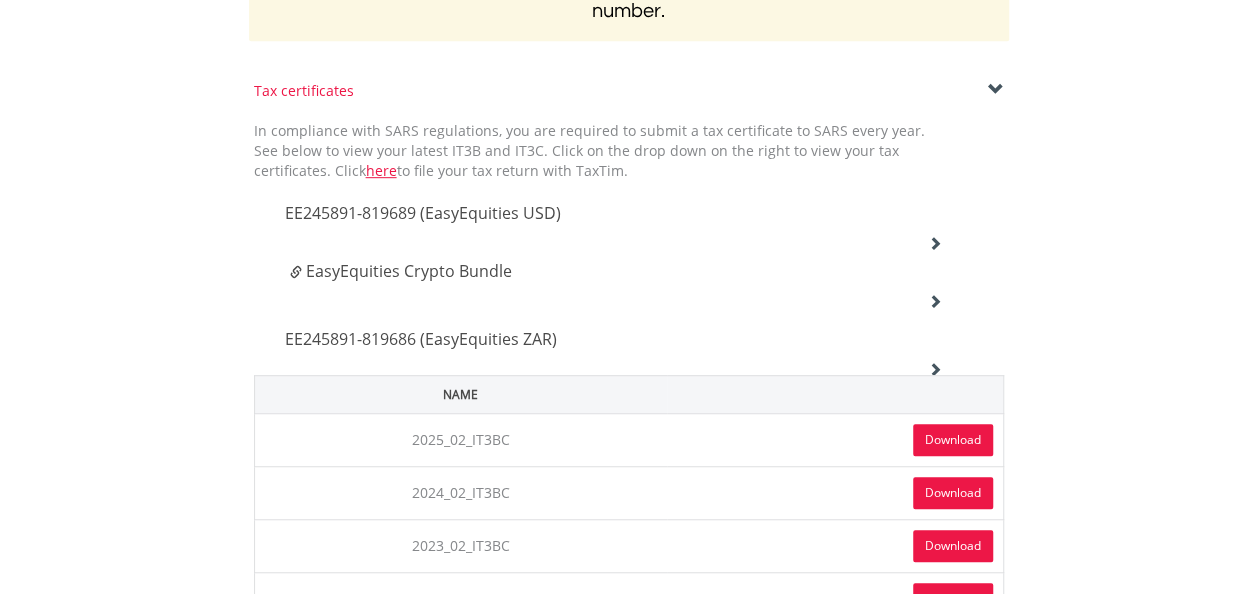 click at bounding box center [935, 243] 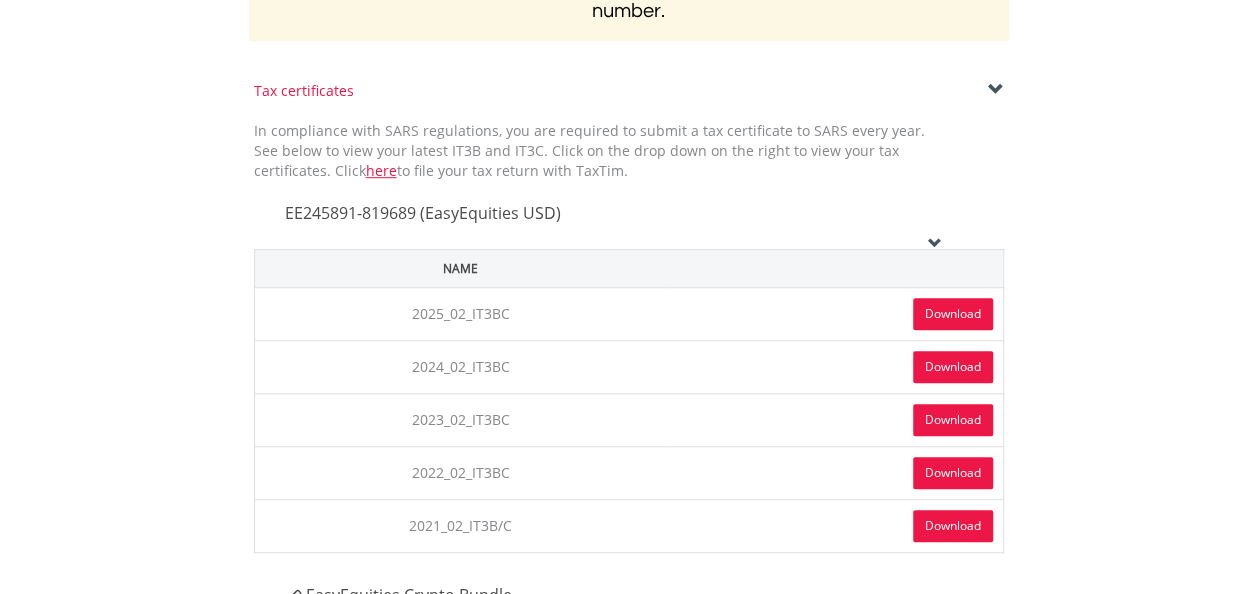 click on "Download" at bounding box center [953, 314] 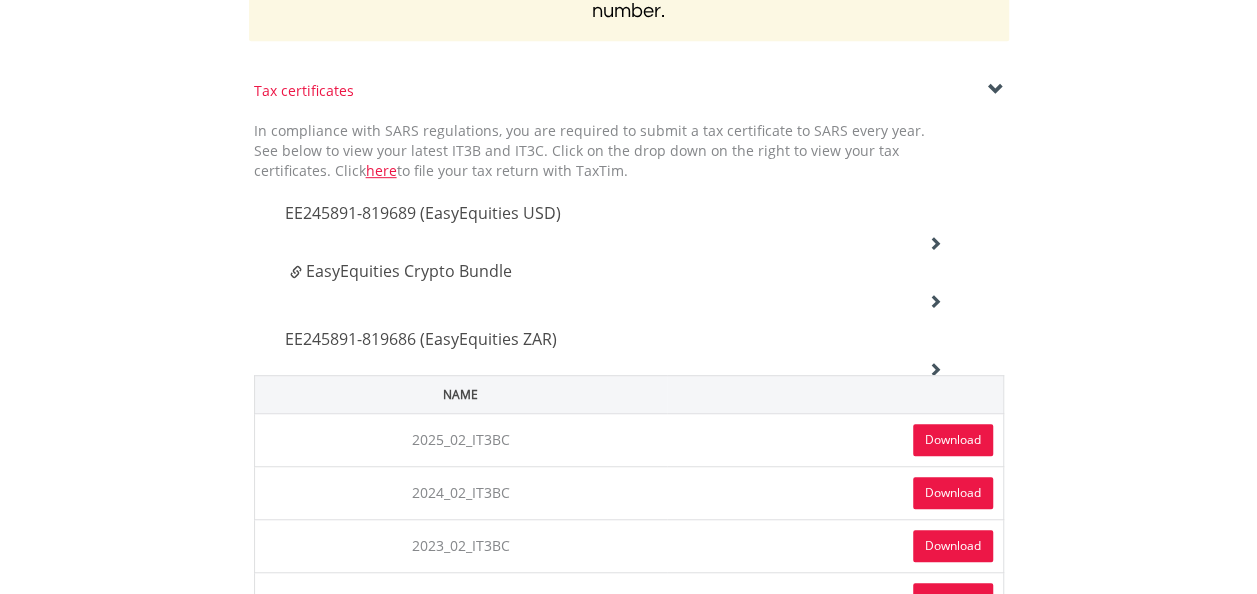 click at bounding box center [935, 301] 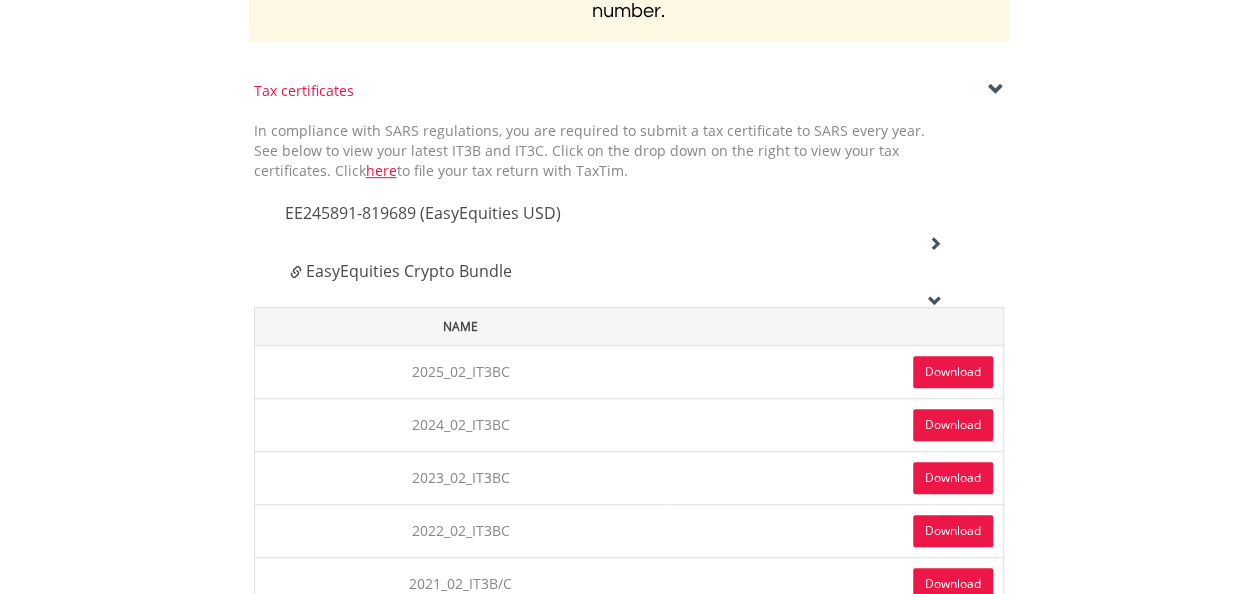click on "Download" at bounding box center [953, 372] 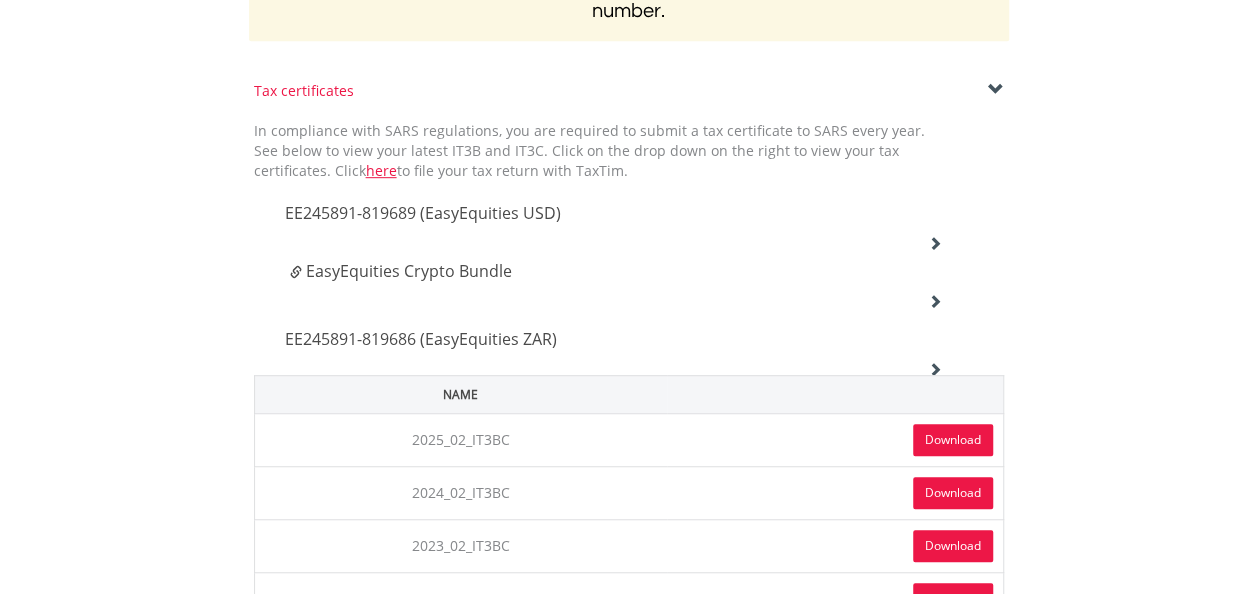 click at bounding box center [935, 243] 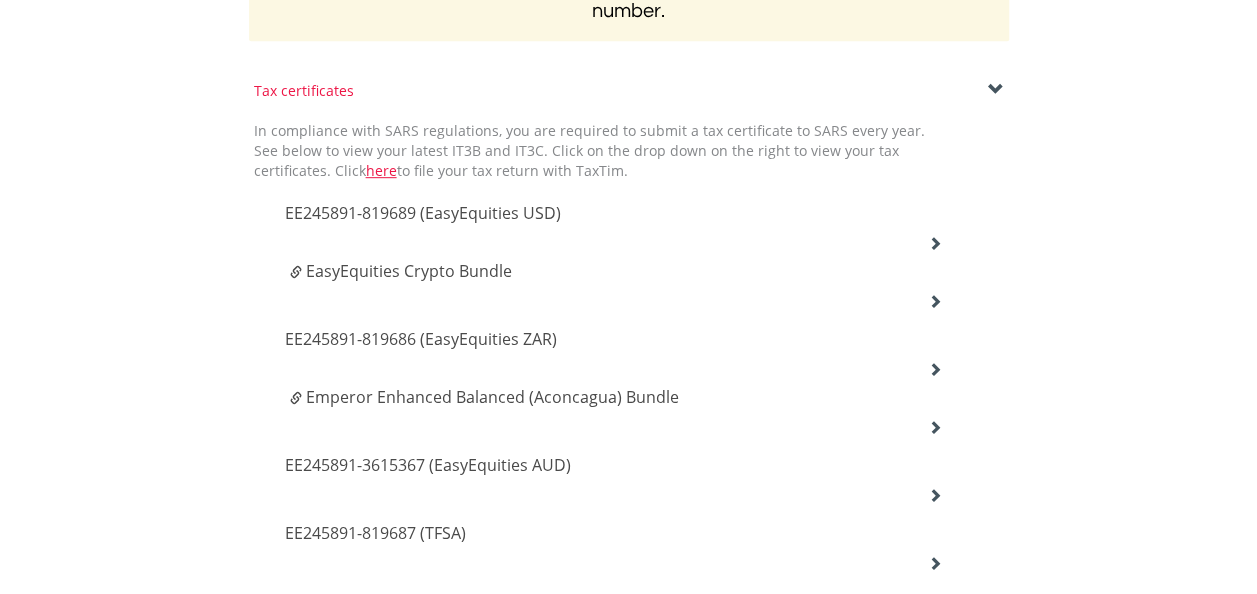 click at bounding box center (935, 243) 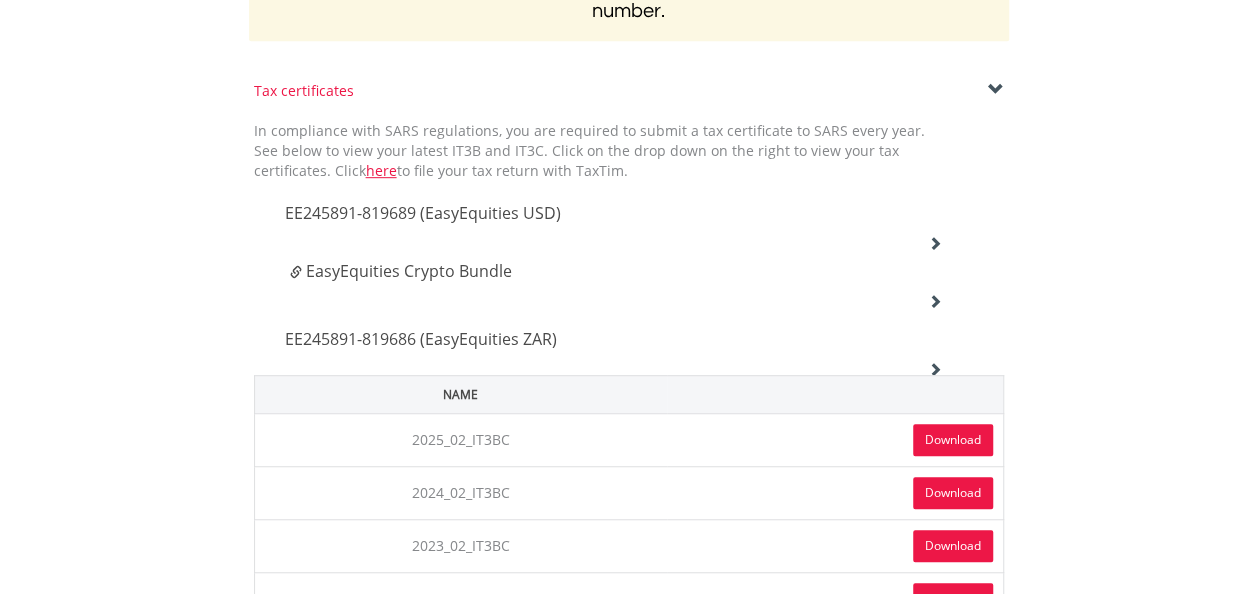 click on "Download" at bounding box center (953, 440) 